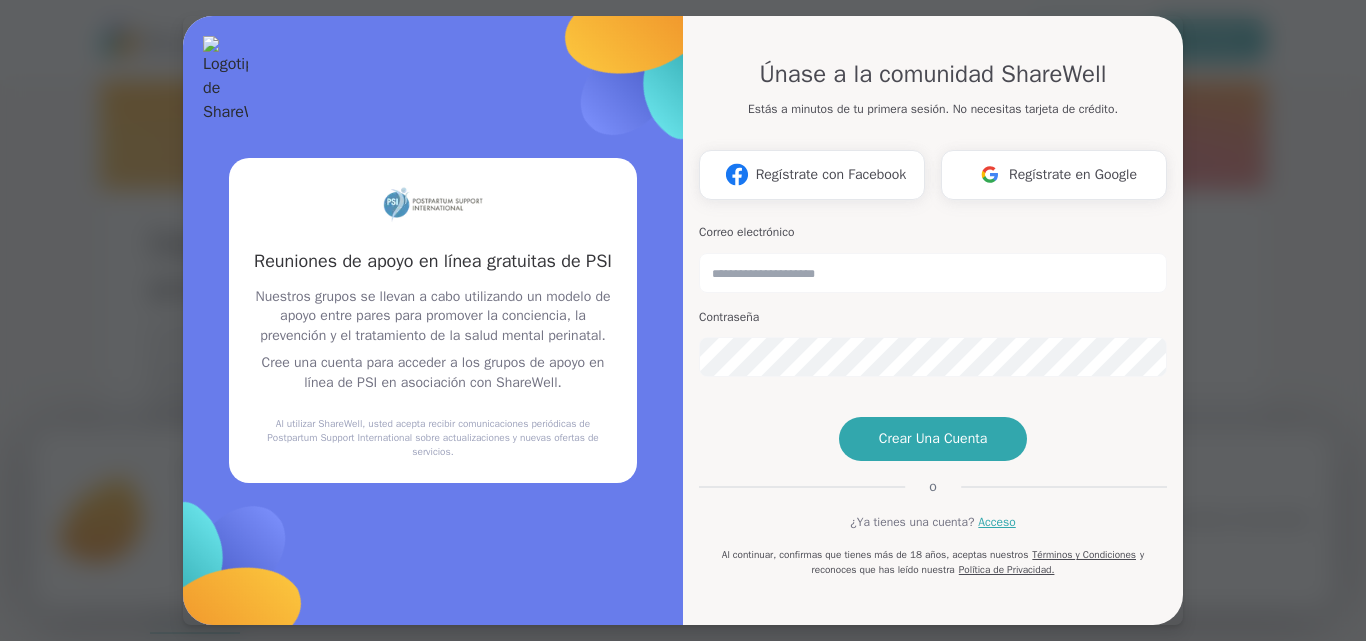 scroll, scrollTop: 0, scrollLeft: 0, axis: both 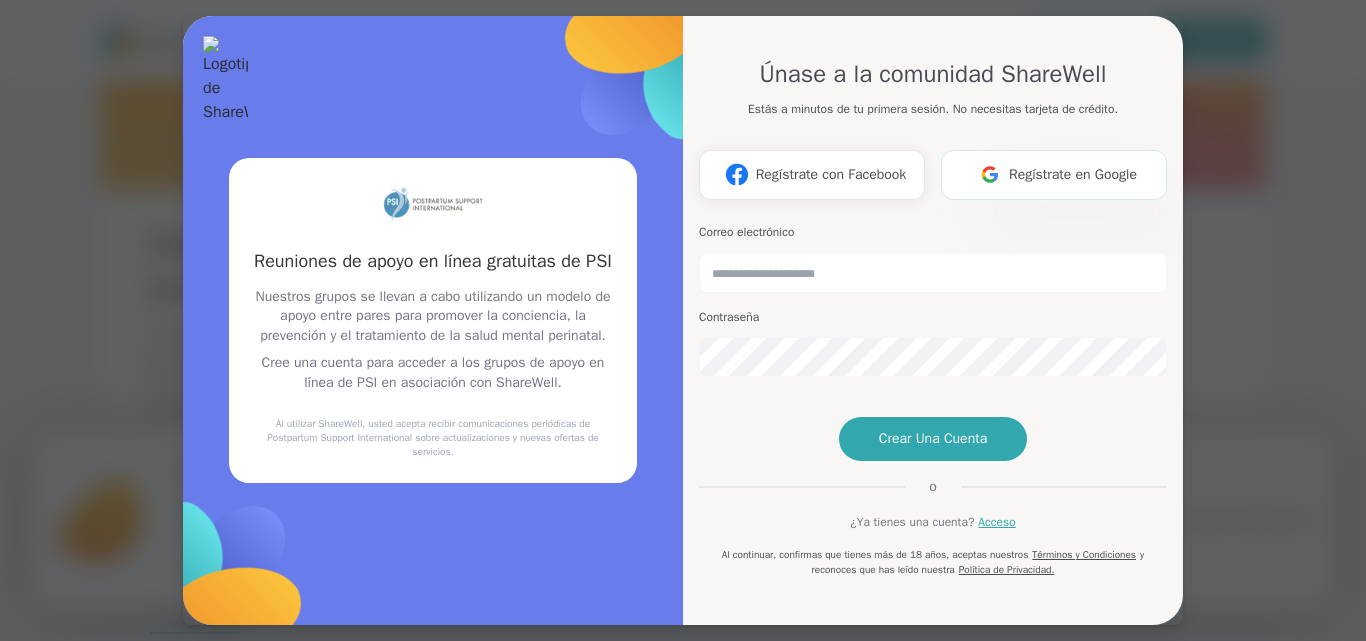 click on "Regístrate en Google" at bounding box center [1073, 174] 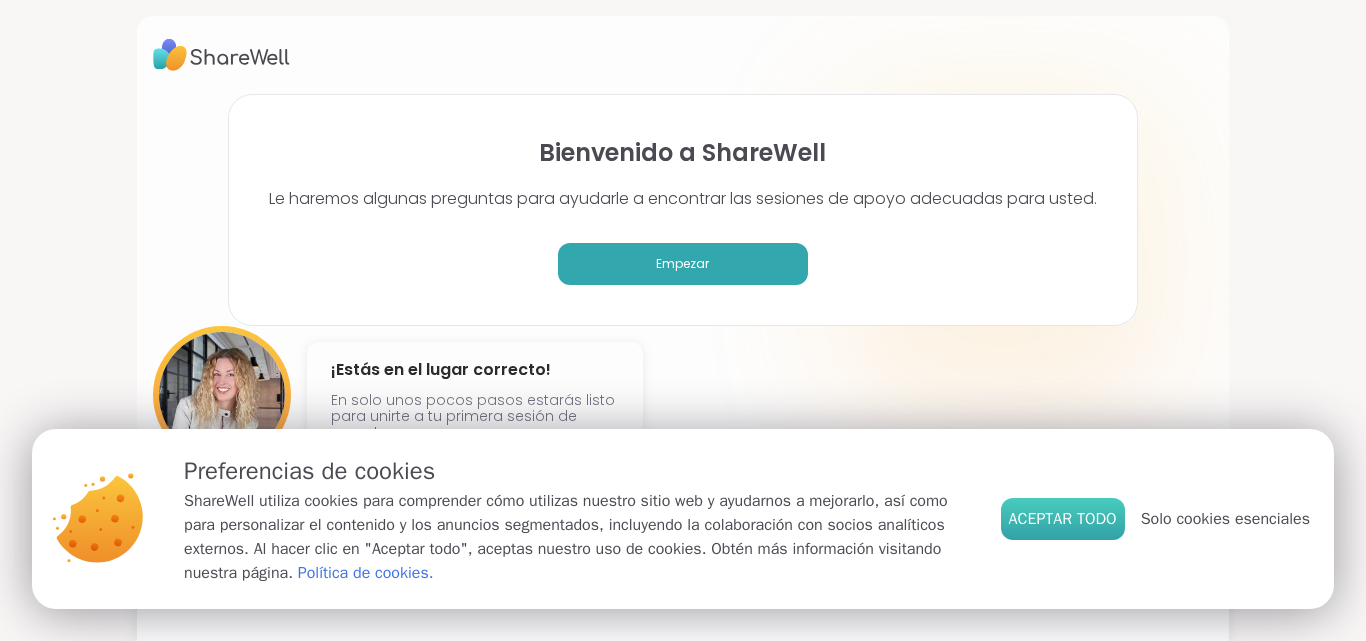 click on "Aceptar todo" at bounding box center (1063, 519) 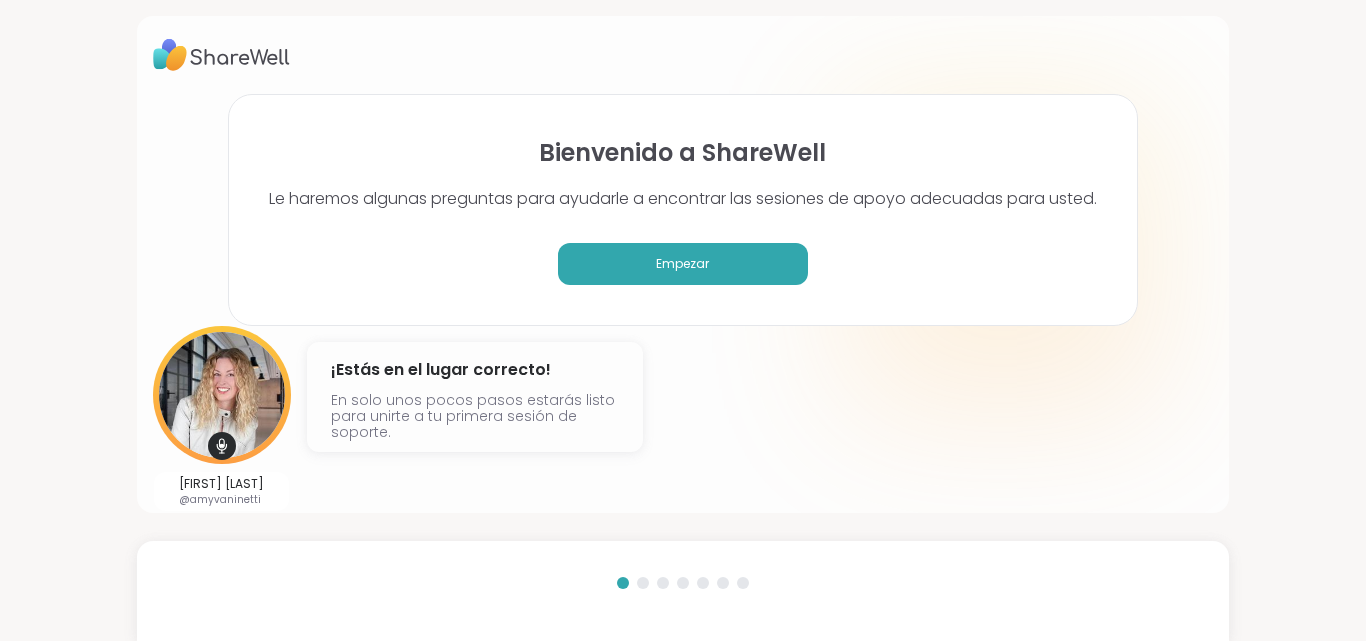 drag, startPoint x: 1365, startPoint y: 461, endPoint x: 1365, endPoint y: 513, distance: 52 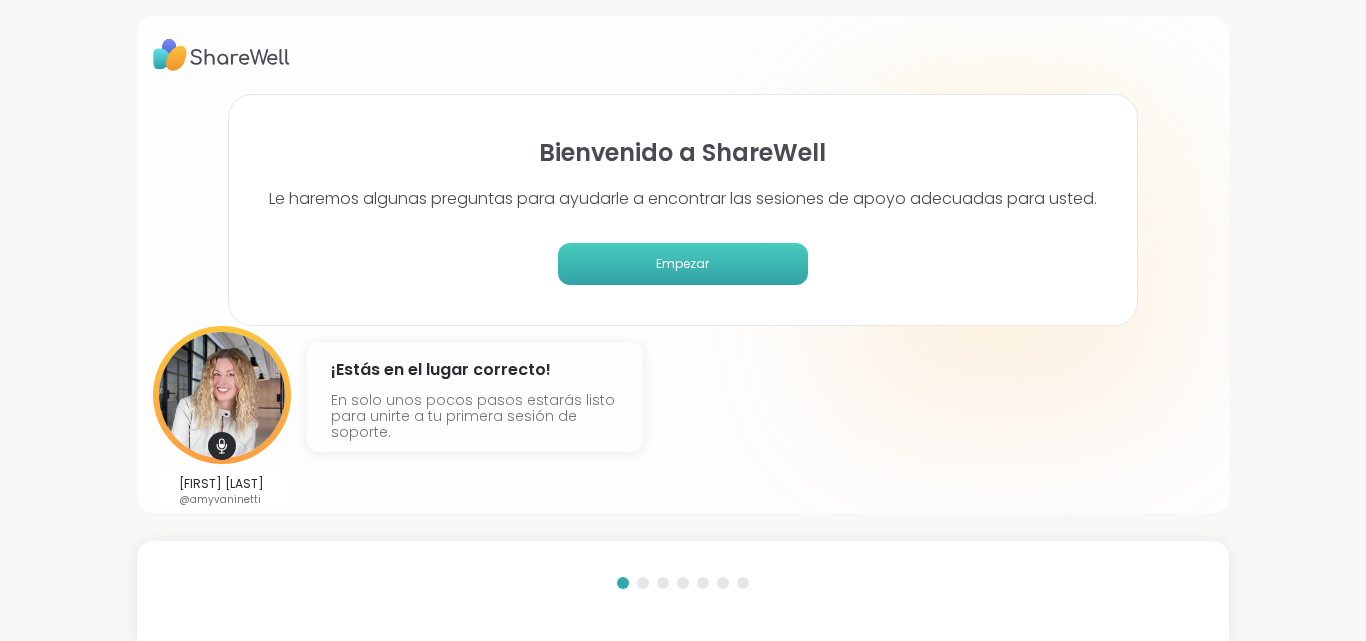 click on "Empezar" at bounding box center [683, 264] 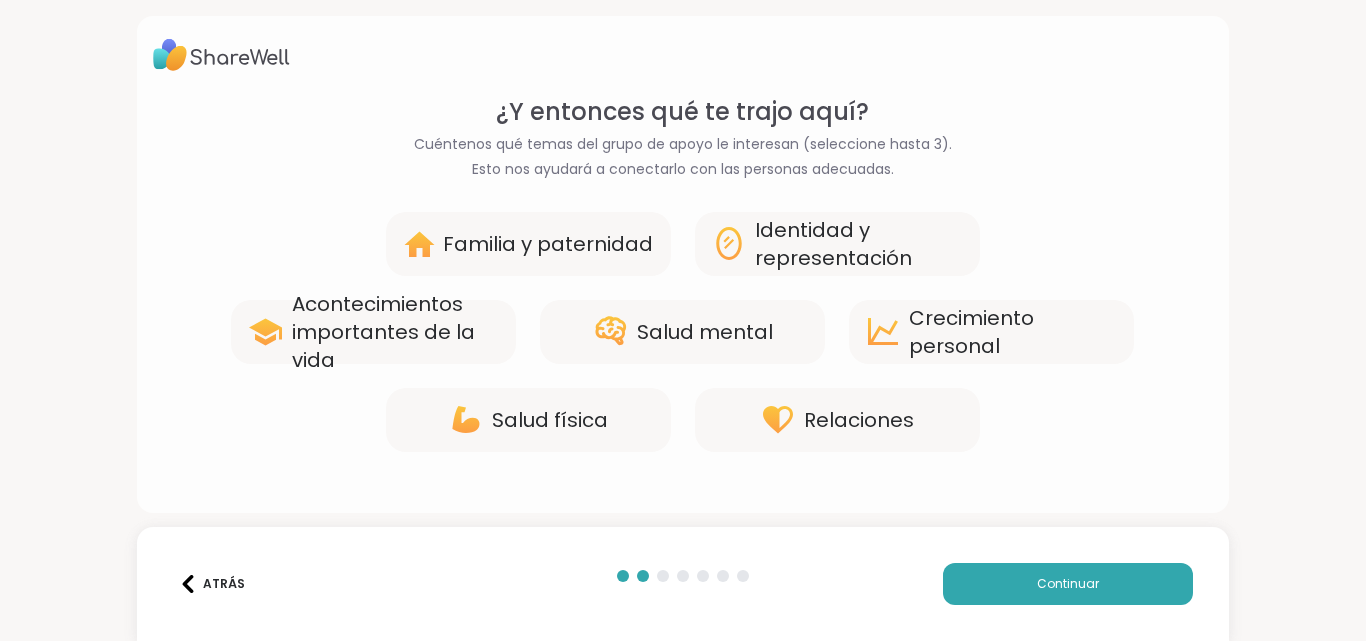 click on "Familia y paternidad" at bounding box center [528, 244] 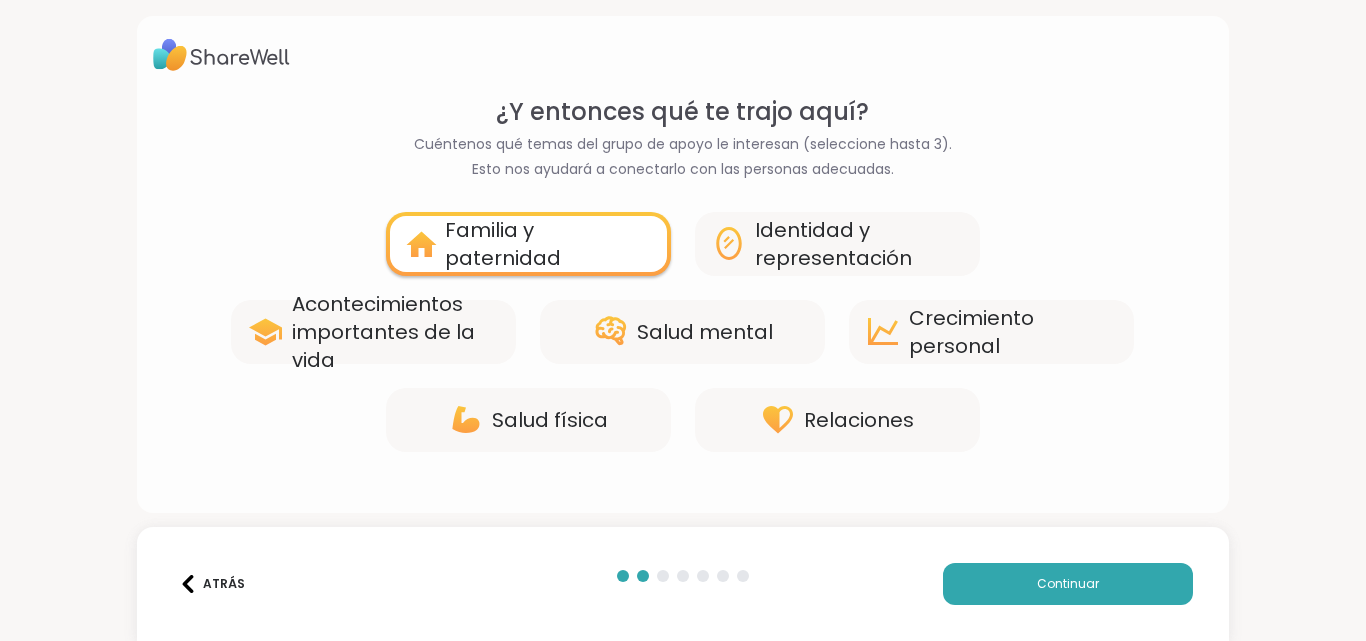 click on "Relaciones" at bounding box center (859, 420) 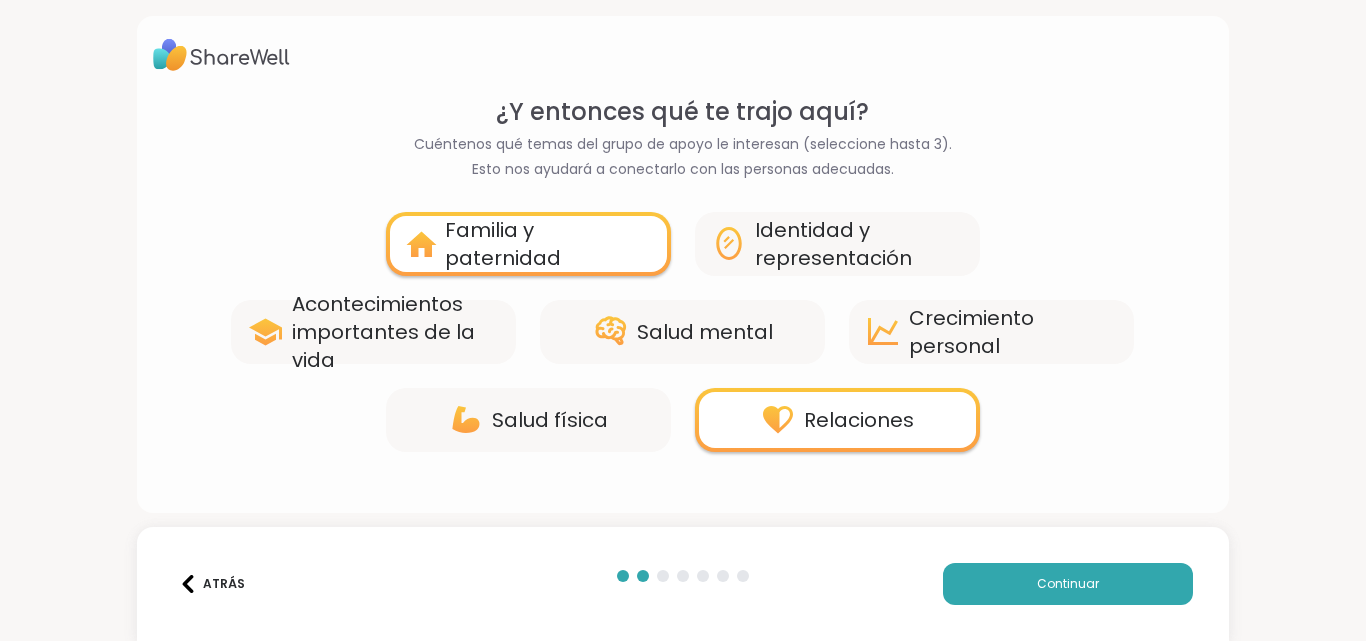 click on "Identidad y representación" at bounding box center (833, 244) 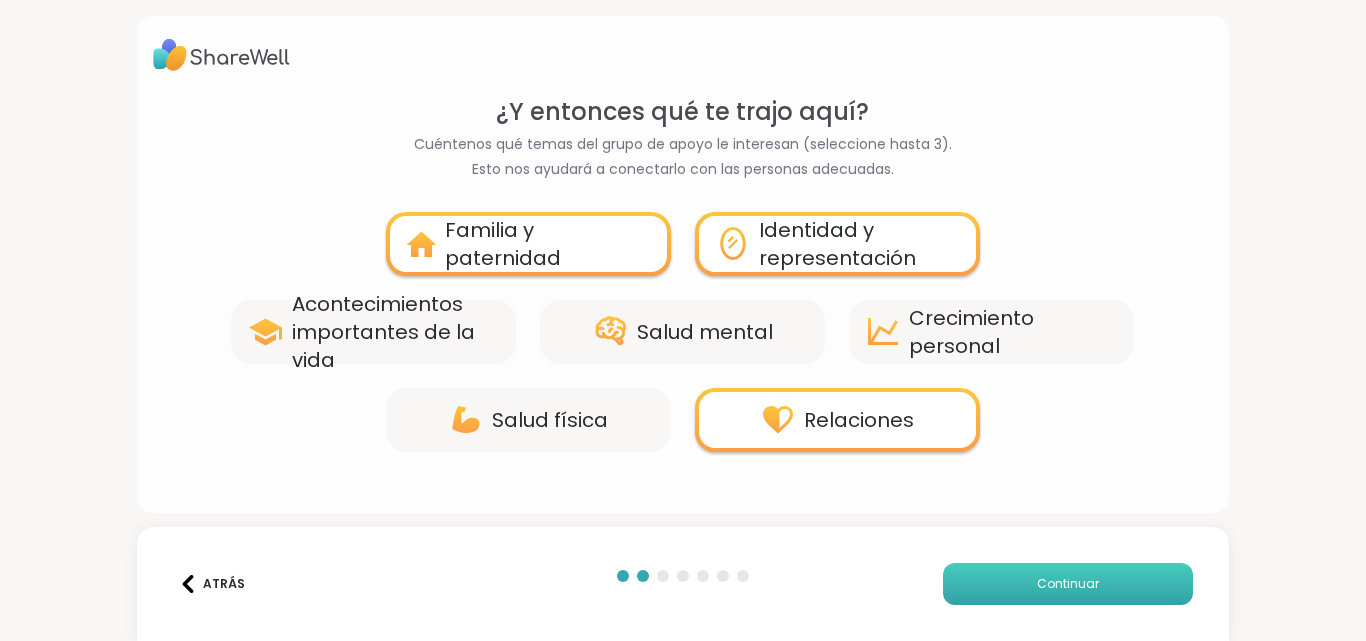 click on "Continuar" at bounding box center [1068, 584] 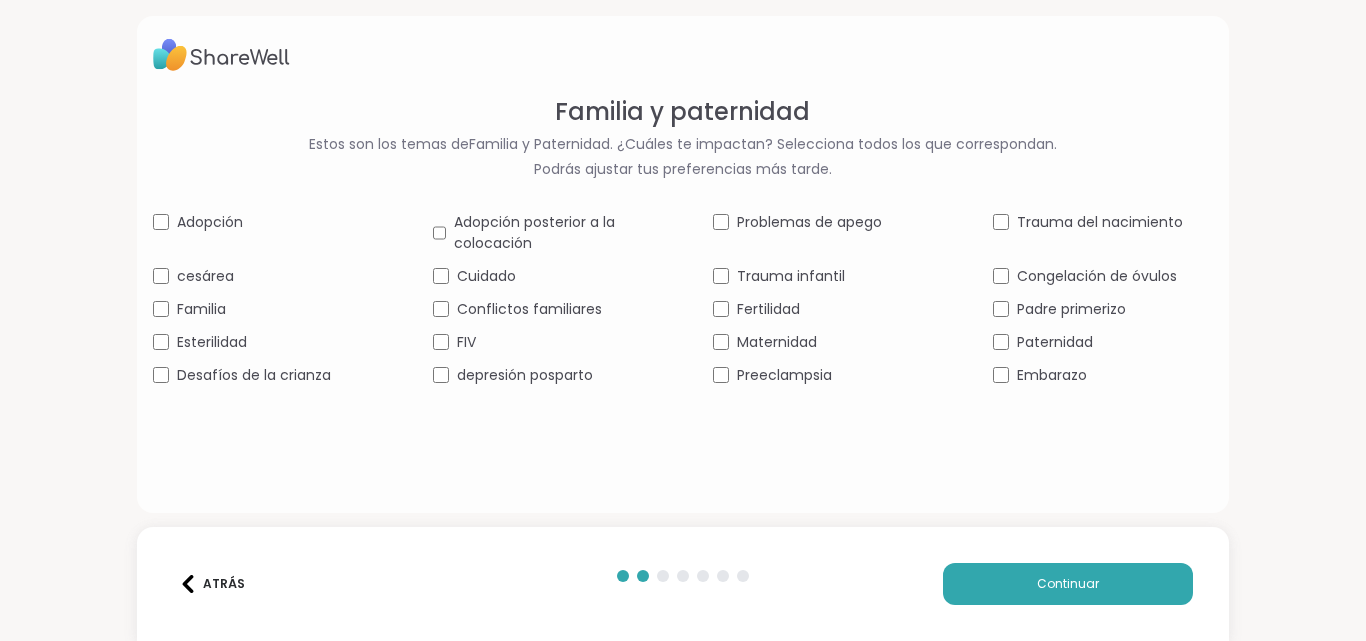 click on "Maternidad" at bounding box center [777, 342] 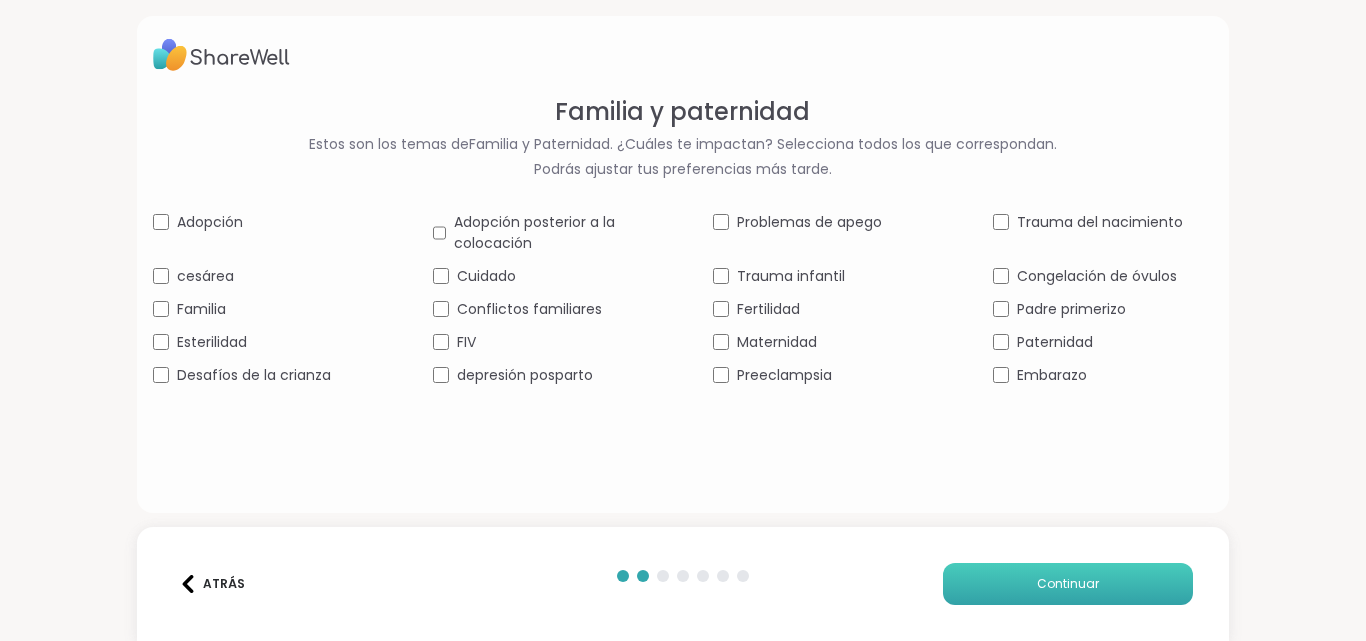 click on "Continuar" at bounding box center [1068, 584] 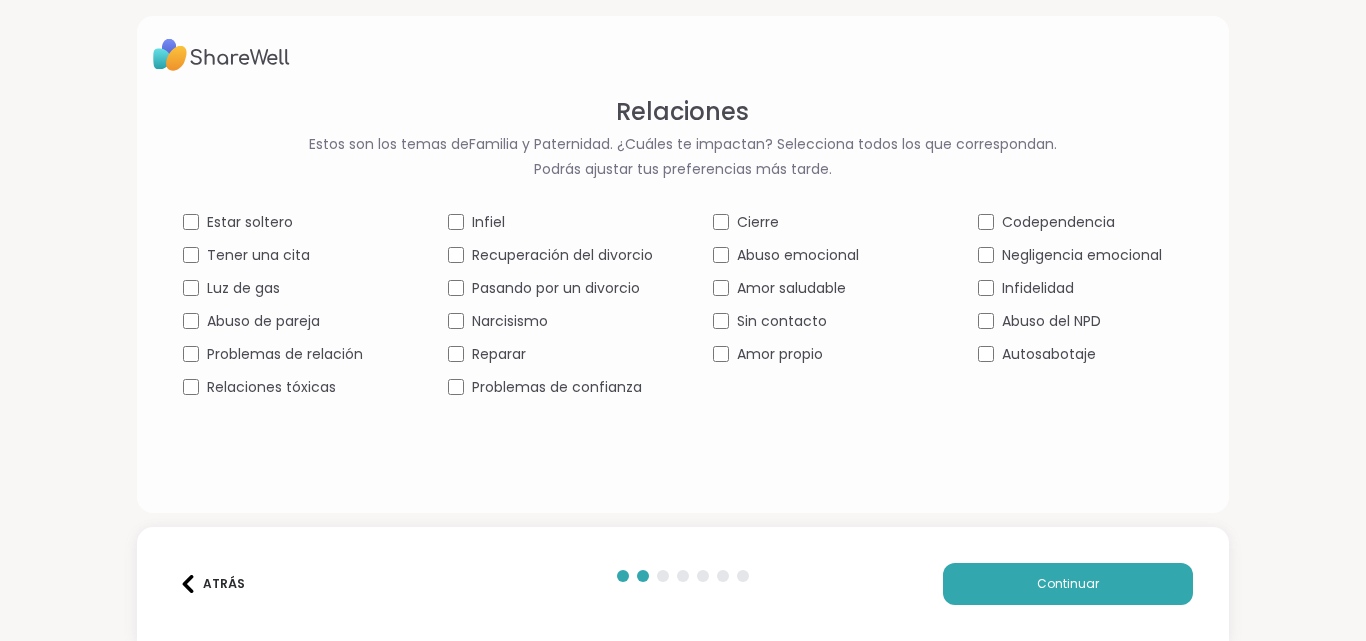 click on "Problemas de relación" at bounding box center (285, 354) 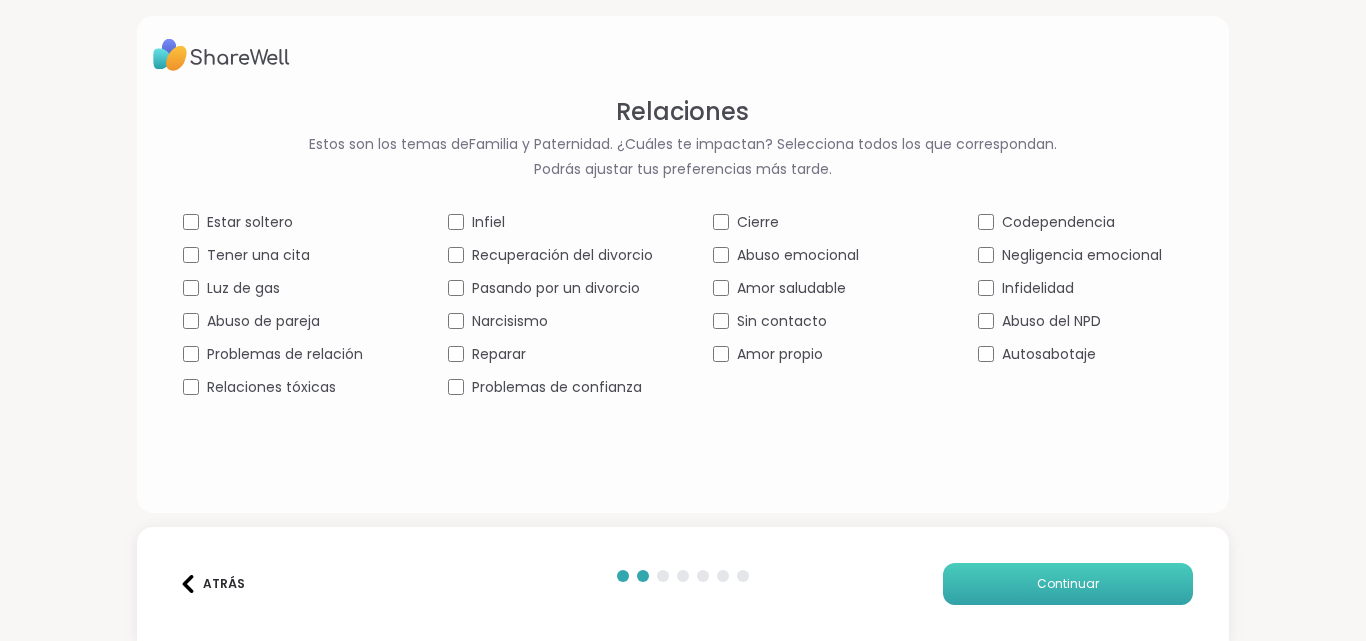 click on "Continuar" at bounding box center [1068, 584] 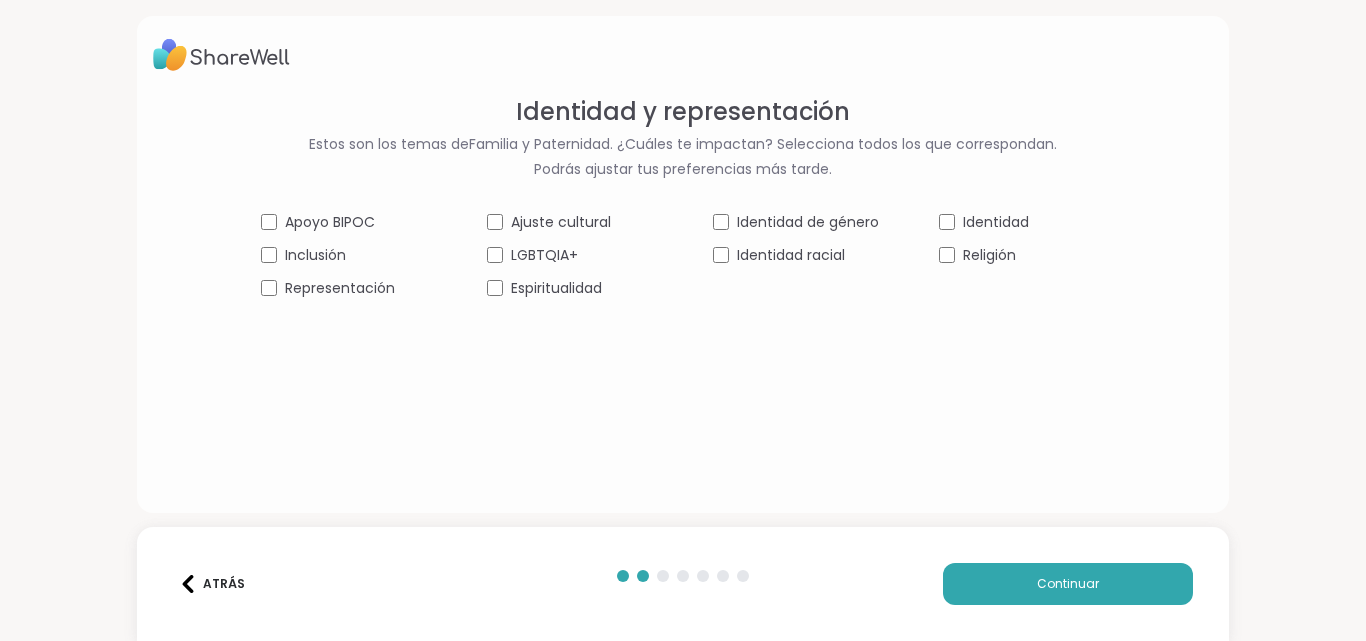 click on "Representación" at bounding box center [340, 288] 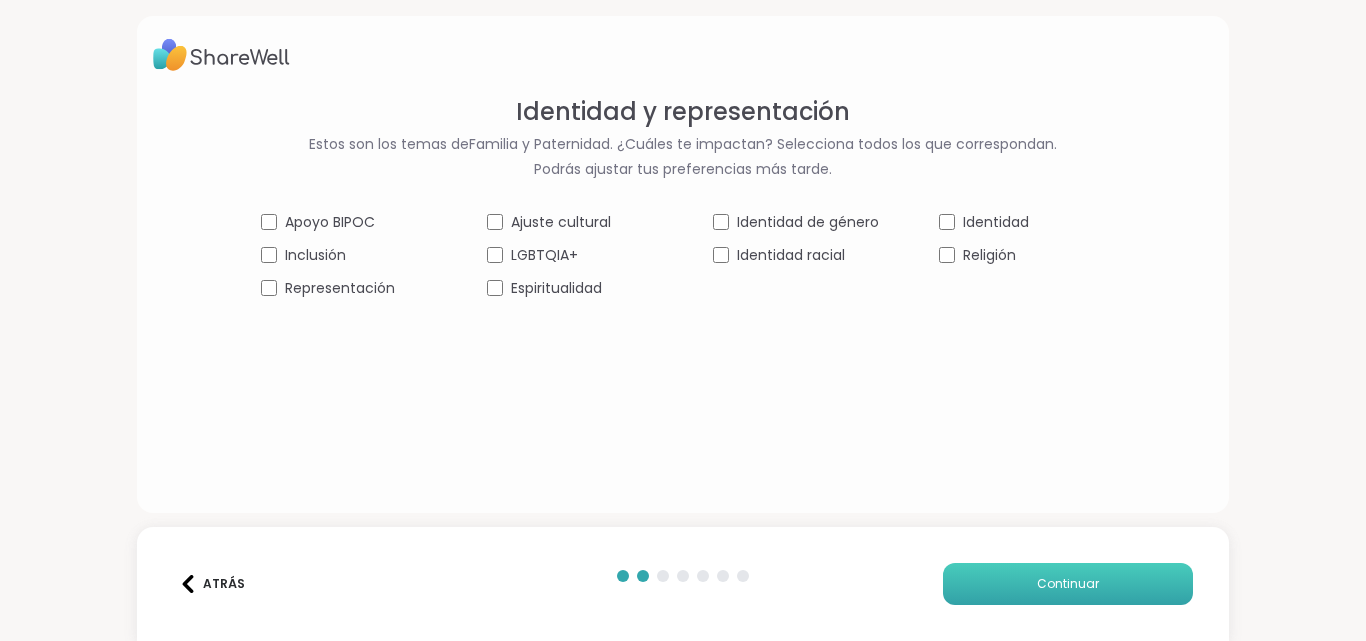 click on "Continuar" at bounding box center (1068, 584) 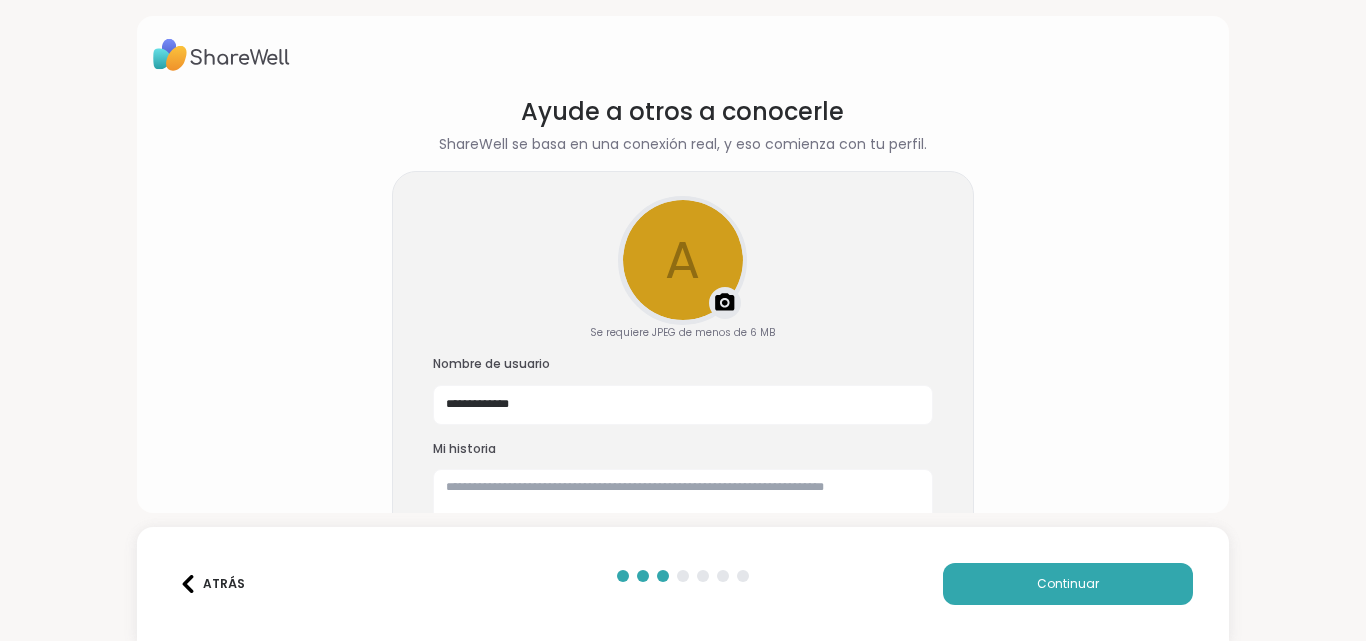 drag, startPoint x: 1358, startPoint y: 298, endPoint x: 1354, endPoint y: 316, distance: 18.439089 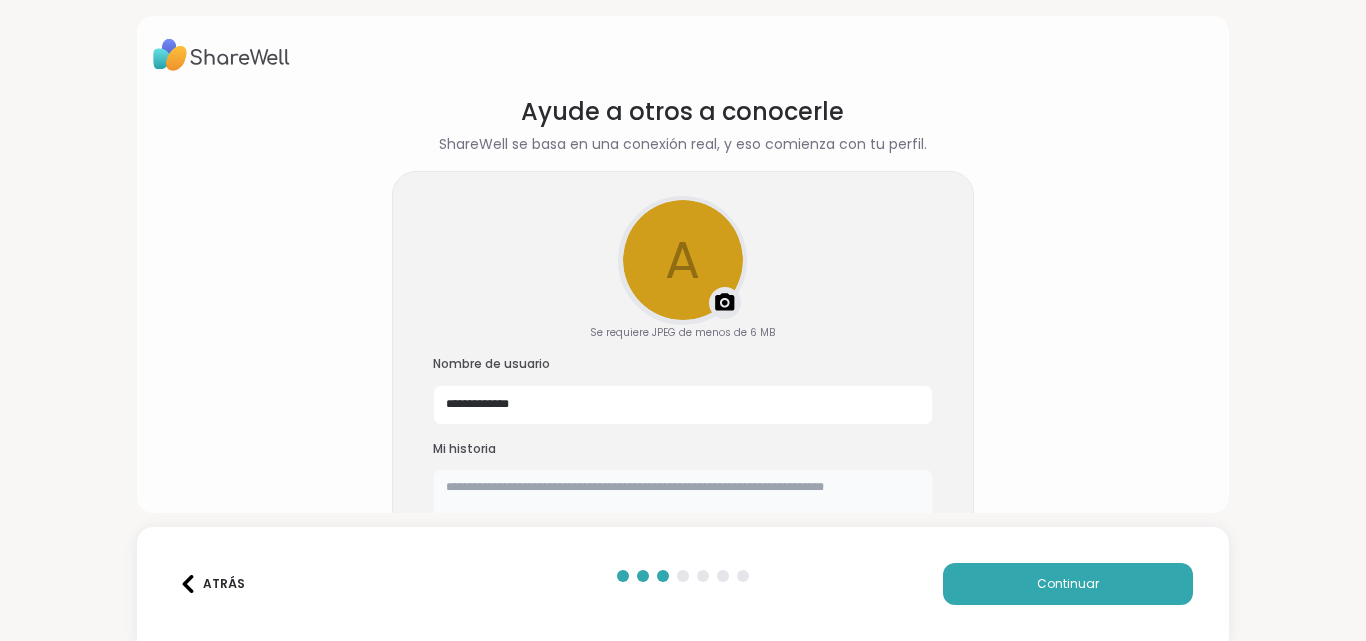 click at bounding box center (683, 501) 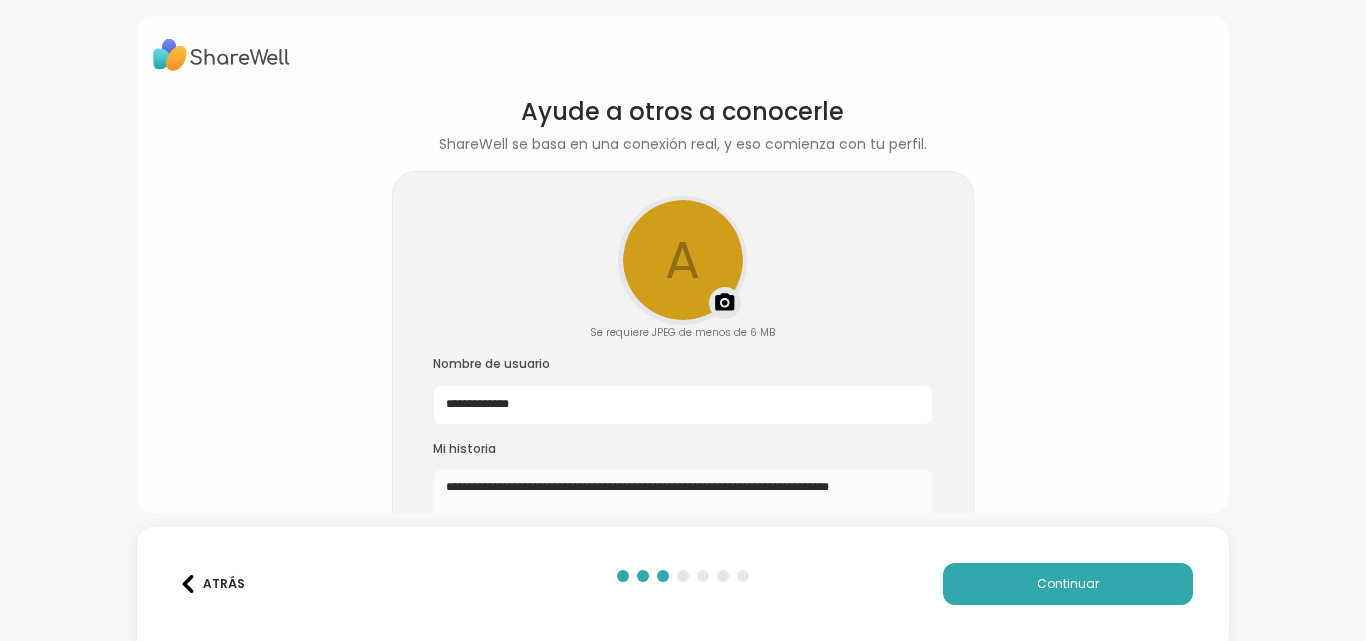scroll, scrollTop: 1, scrollLeft: 0, axis: vertical 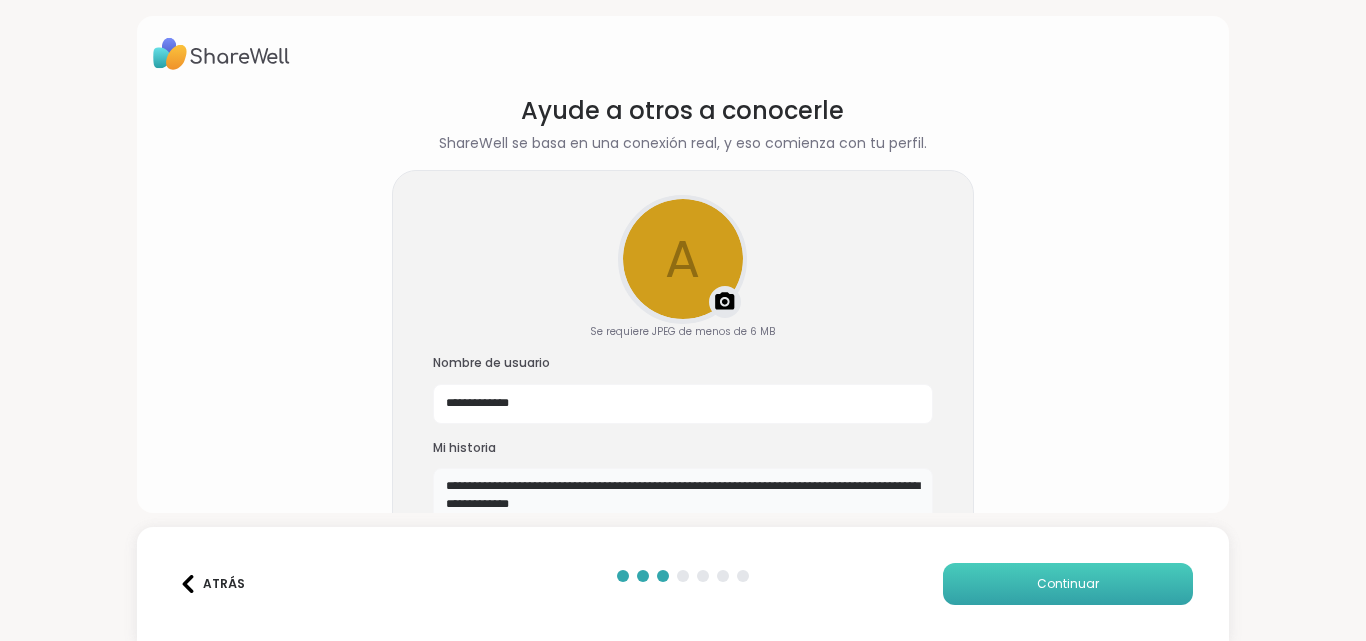 type on "**********" 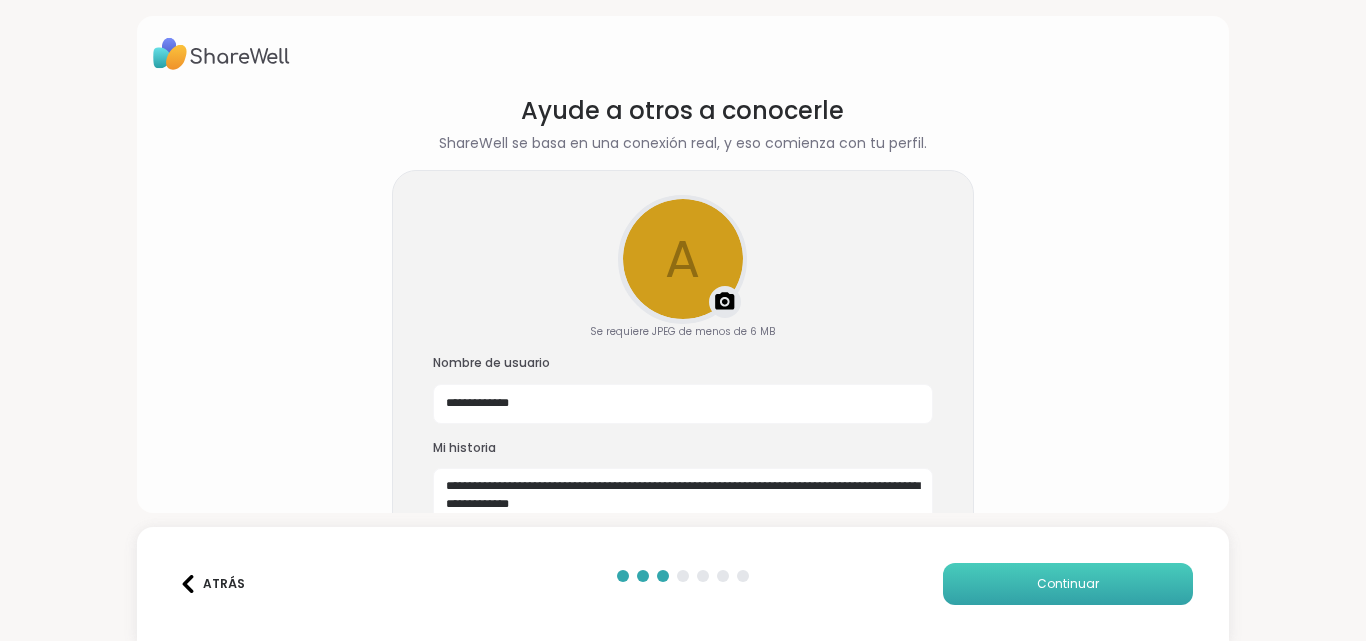click on "Continuar" at bounding box center [1068, 584] 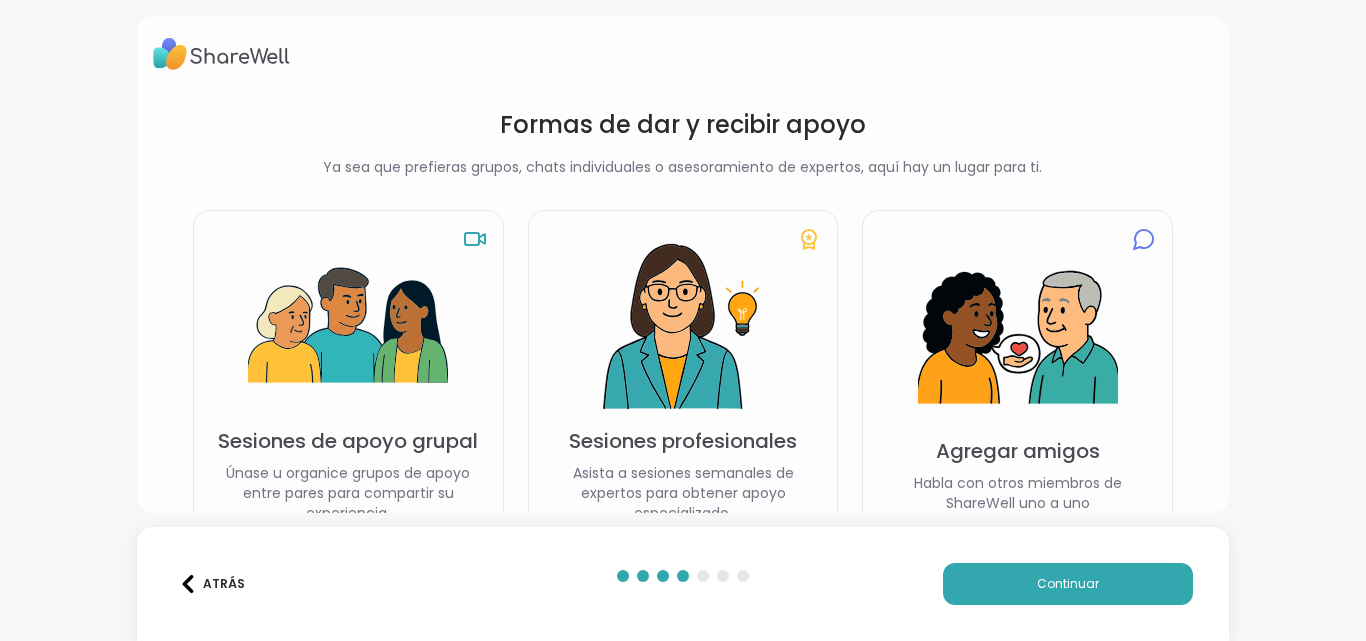 click on "Formas de dar y recibir apoyo Ya sea que prefieras grupos, chats individuales o asesoramiento de expertos, aquí hay un lugar para ti. Sesiones de apoyo grupal Únase u organice grupos de apoyo entre pares para compartir su experiencia. Sesiones profesionales Asista a sesiones semanales de expertos para obtener apoyo especializado. Agregar amigos Habla con otros miembros de ShareWell uno a uno   Hazte amigo de cualquier persona que conozcas e inicia conversaciones por DM. Atrás Continuar ShareWell | Incorporación Texto original Valora esta traducción Tu opinión servirá para ayudar a mejorar el Traductor de Google" at bounding box center [683, 320] 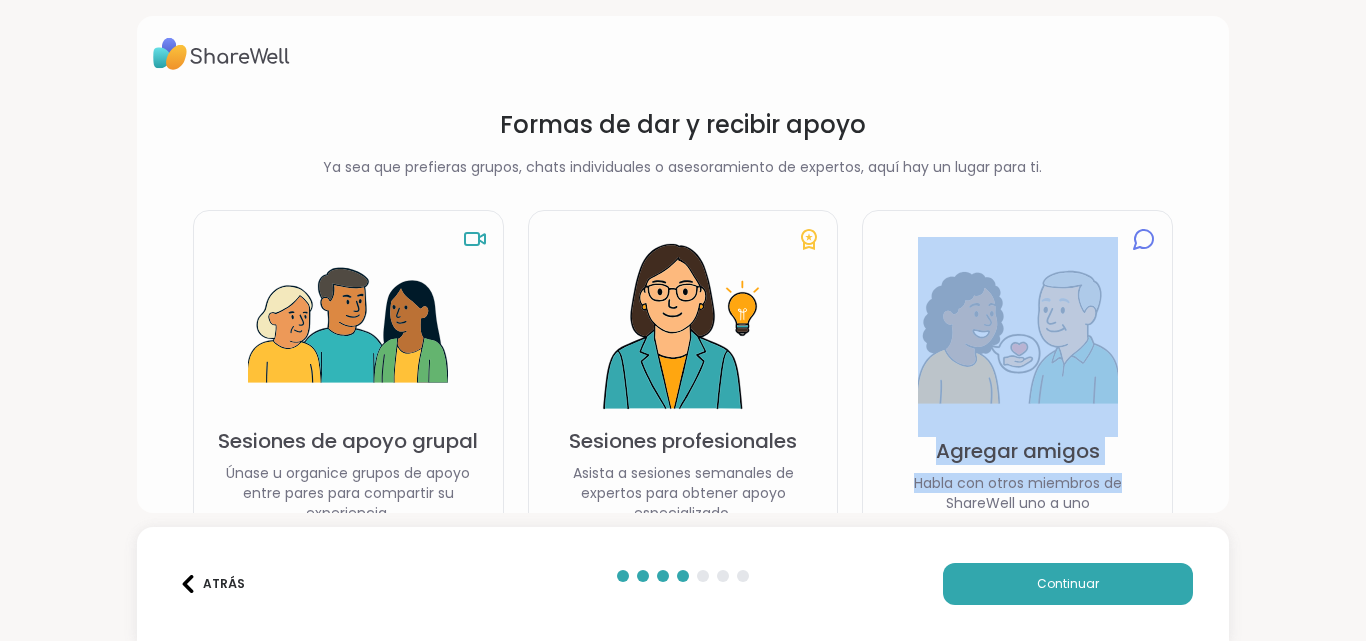drag, startPoint x: 1364, startPoint y: 291, endPoint x: 1365, endPoint y: 371, distance: 80.00625 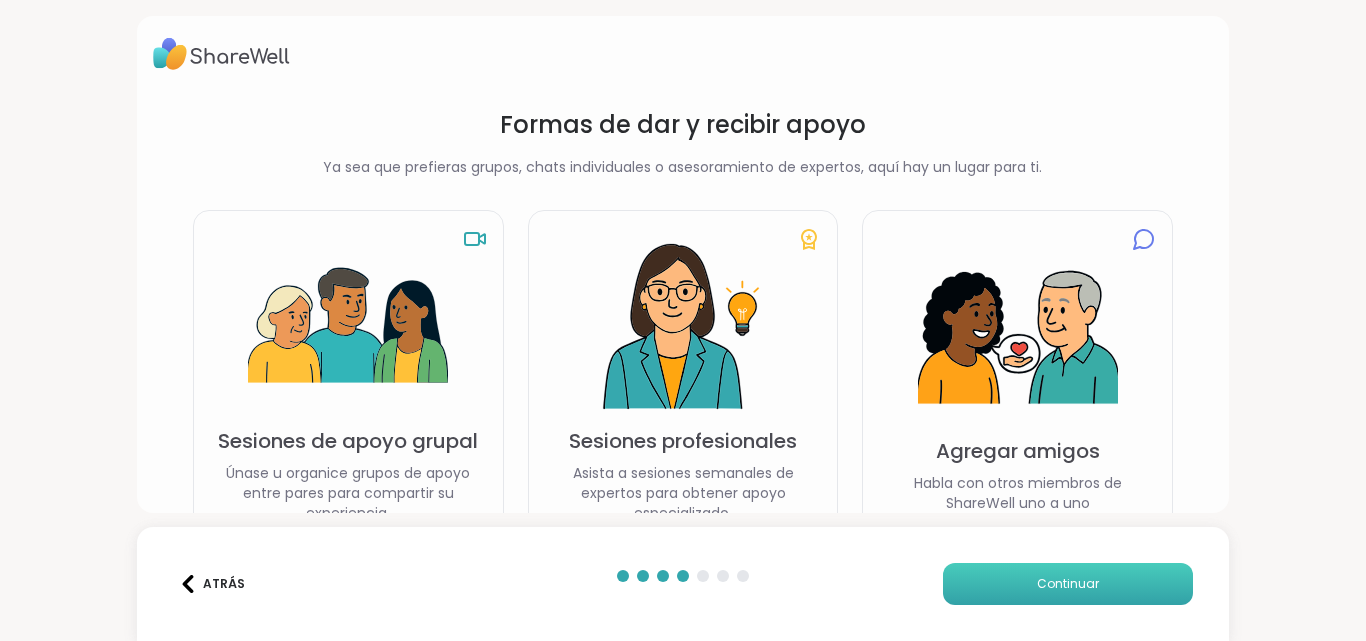 click on "Continuar" at bounding box center [1068, 584] 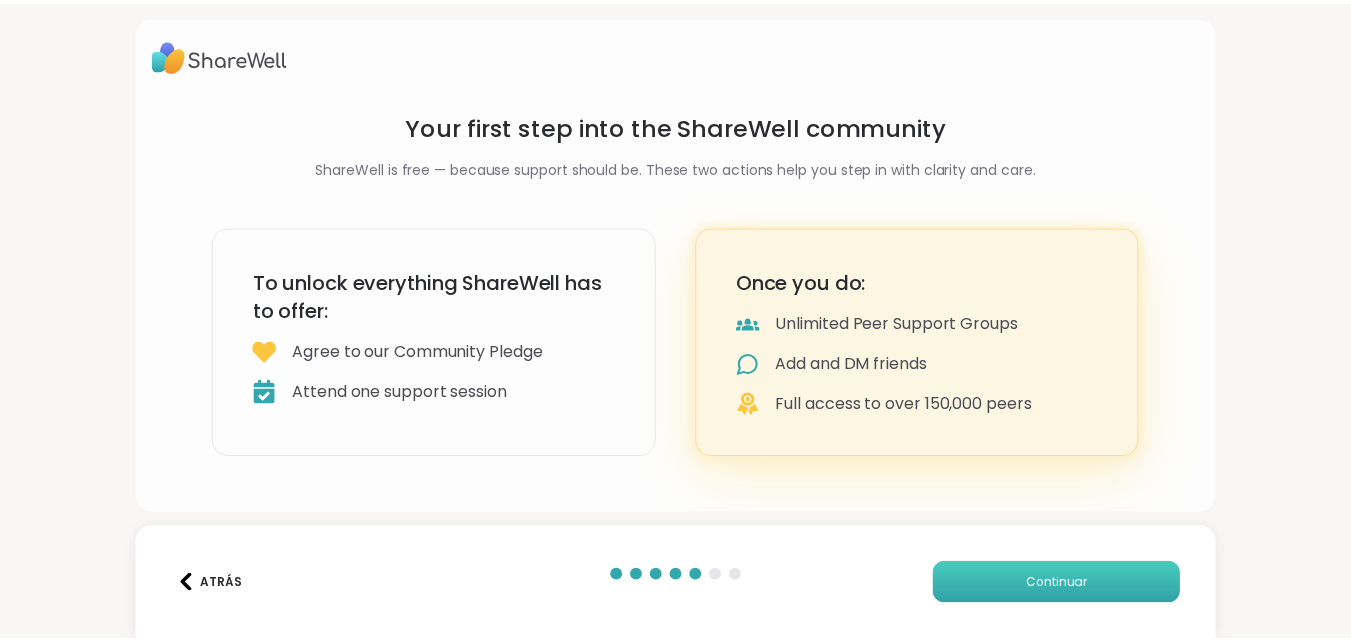 scroll, scrollTop: 0, scrollLeft: 0, axis: both 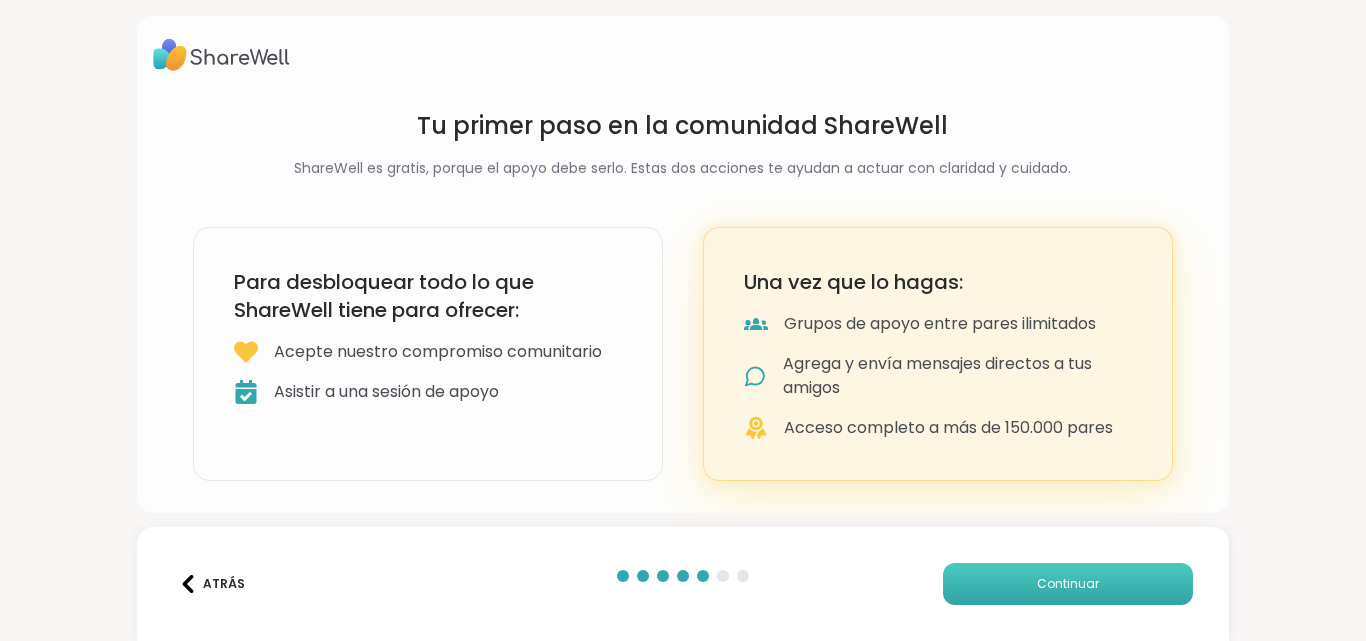 click on "Continuar" at bounding box center [1068, 584] 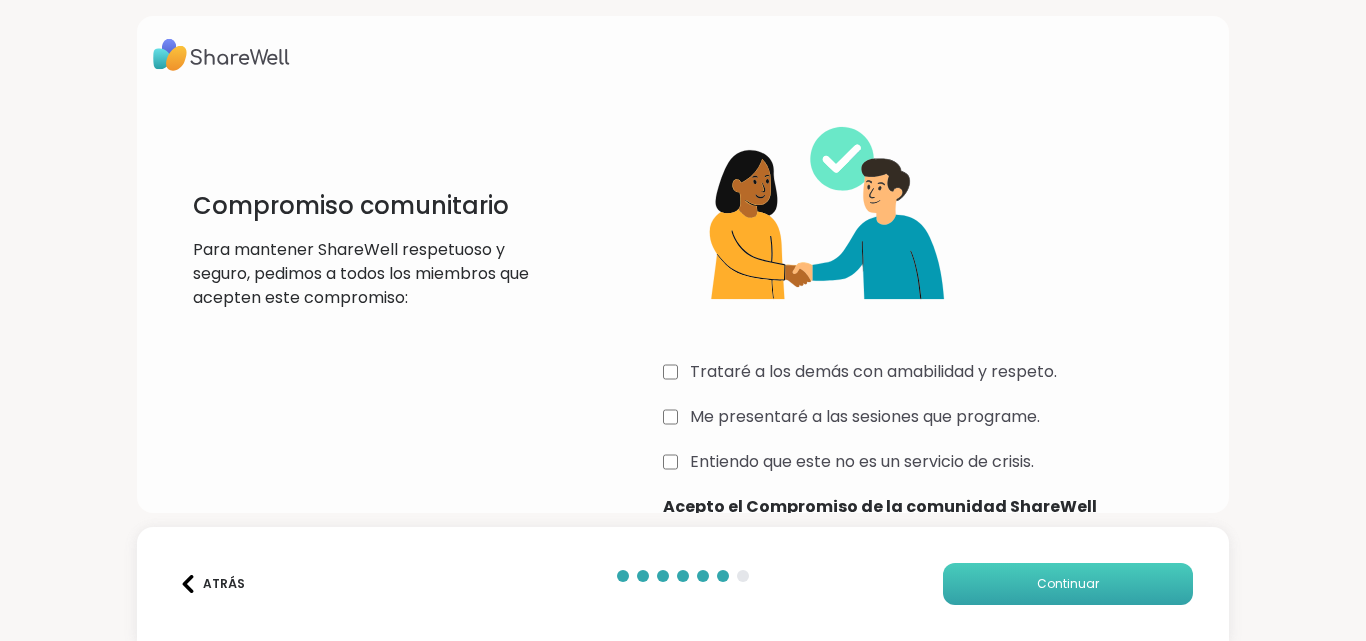 click on "Continuar" at bounding box center (1068, 584) 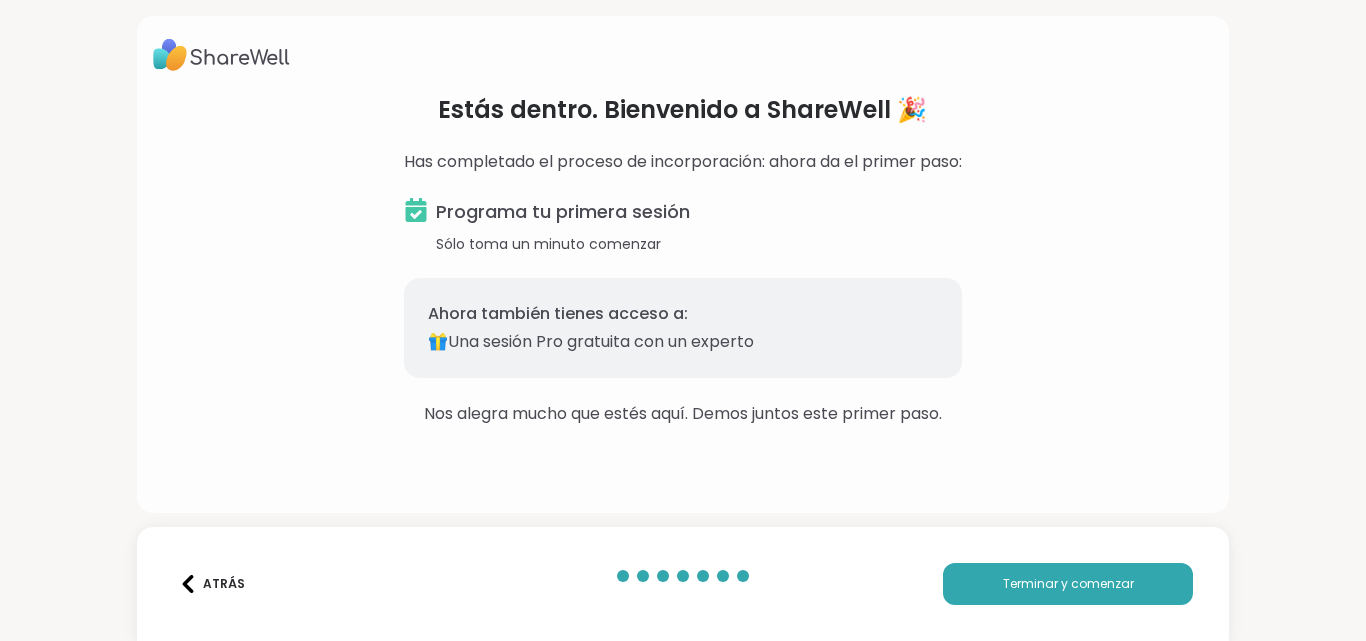 click on "Programa tu primera sesión Sólo toma un minuto comenzar Ahora también tienes acceso a: 🎁Una sesión Pro gratuita con un experto" at bounding box center (683, 288) 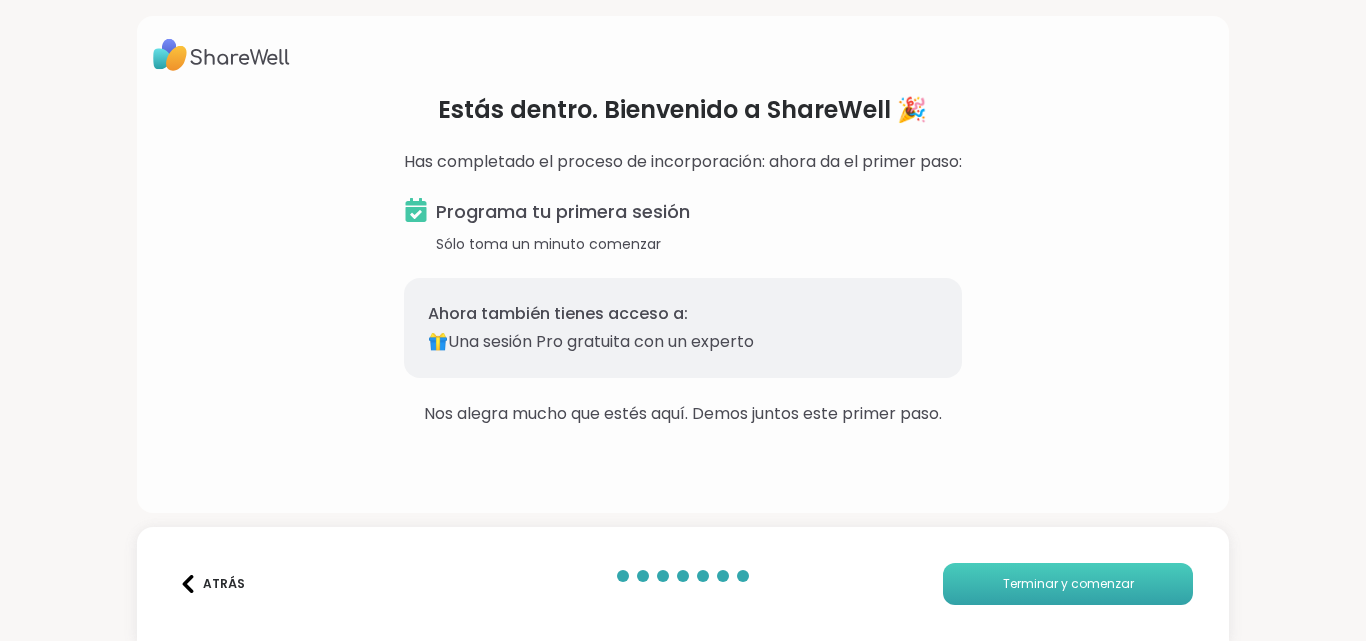 click on "Terminar y comenzar" at bounding box center [1068, 583] 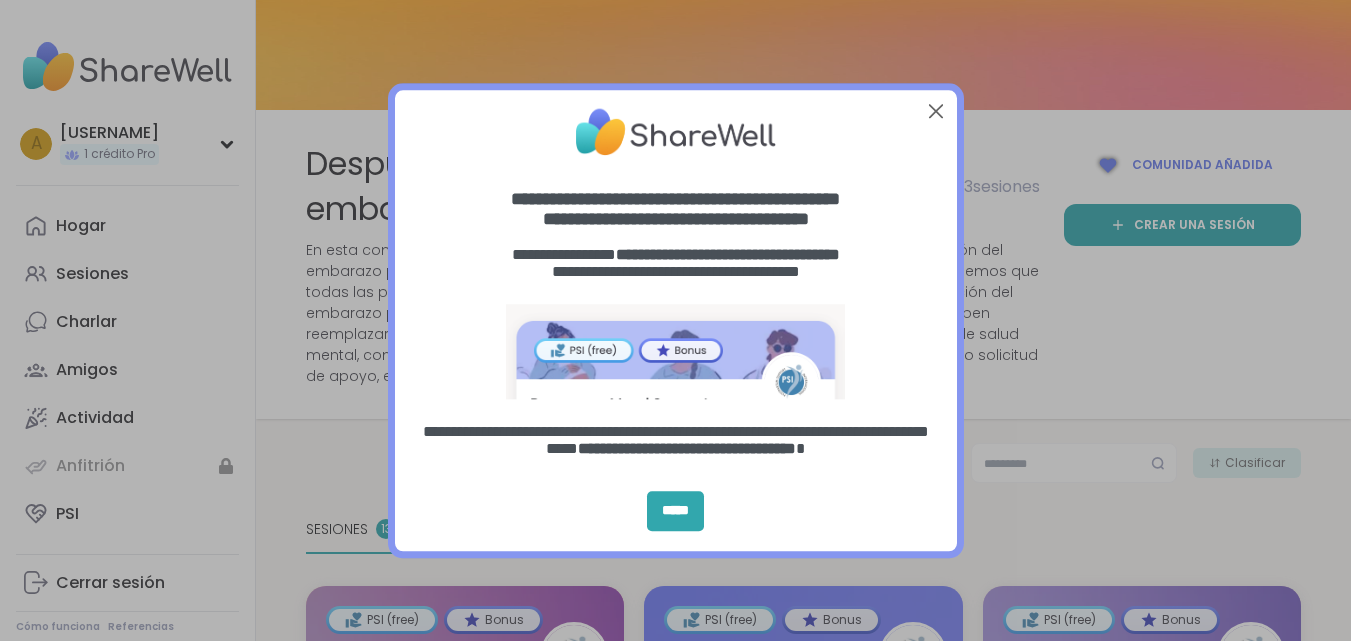 scroll, scrollTop: 0, scrollLeft: 0, axis: both 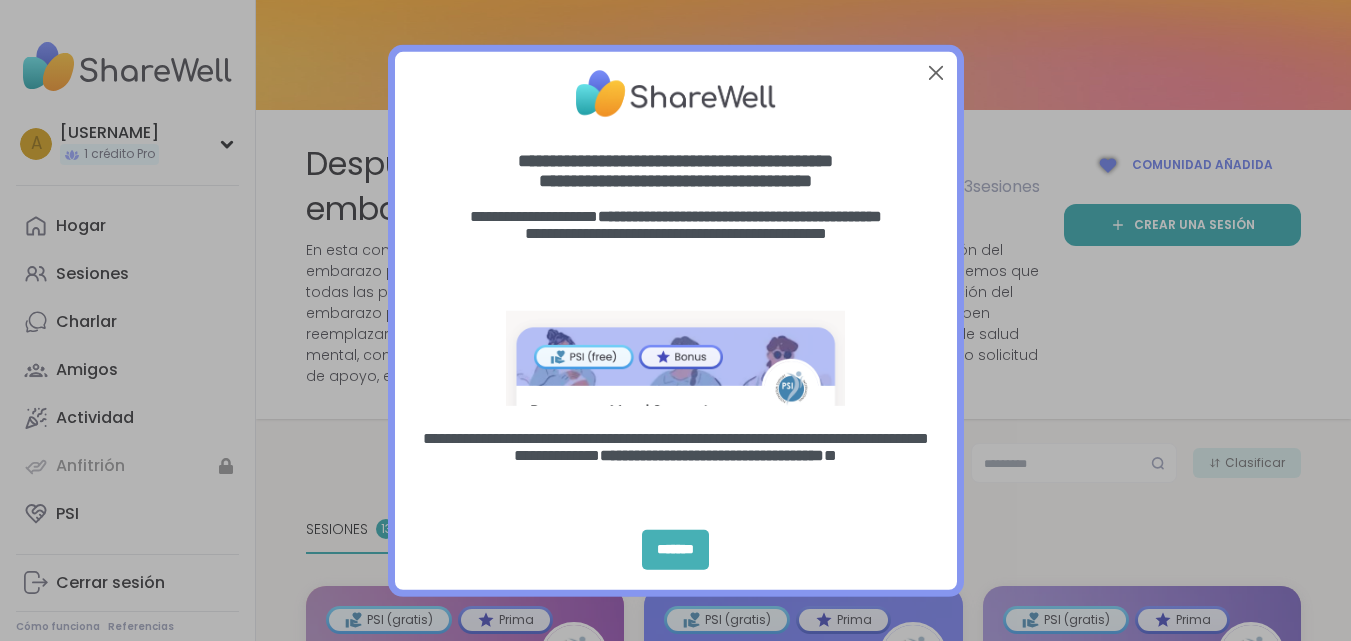 click on "*******" at bounding box center (675, 550) 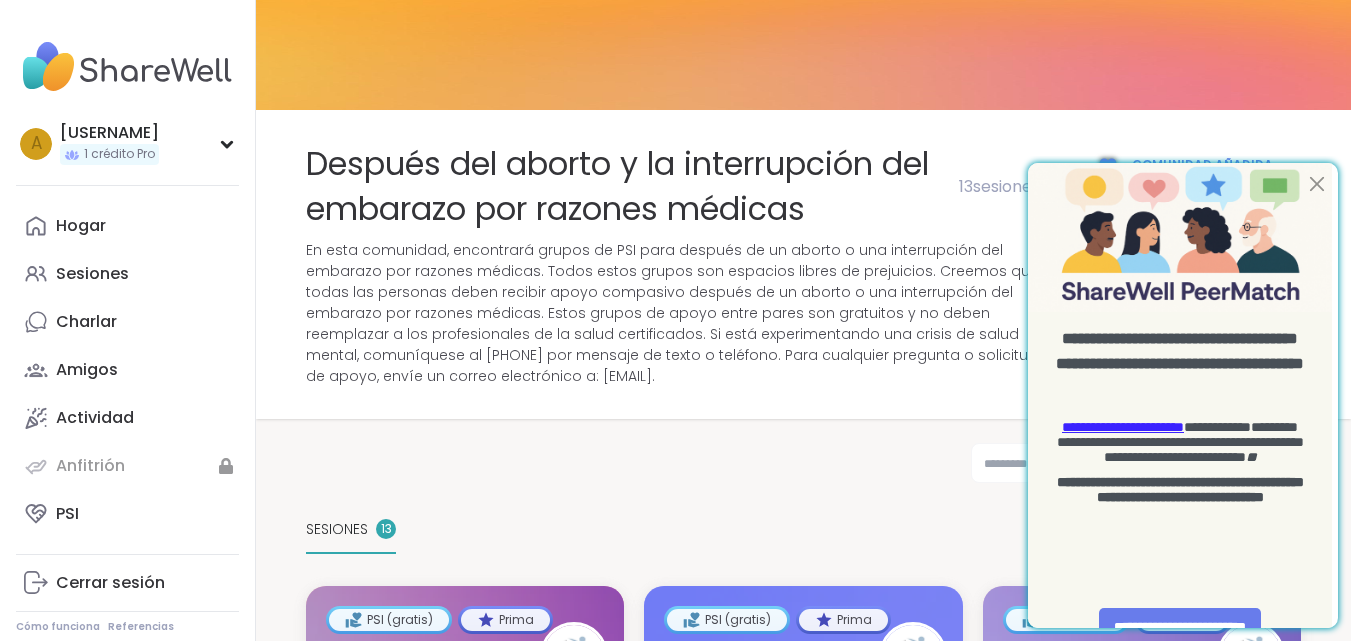 scroll, scrollTop: 0, scrollLeft: 0, axis: both 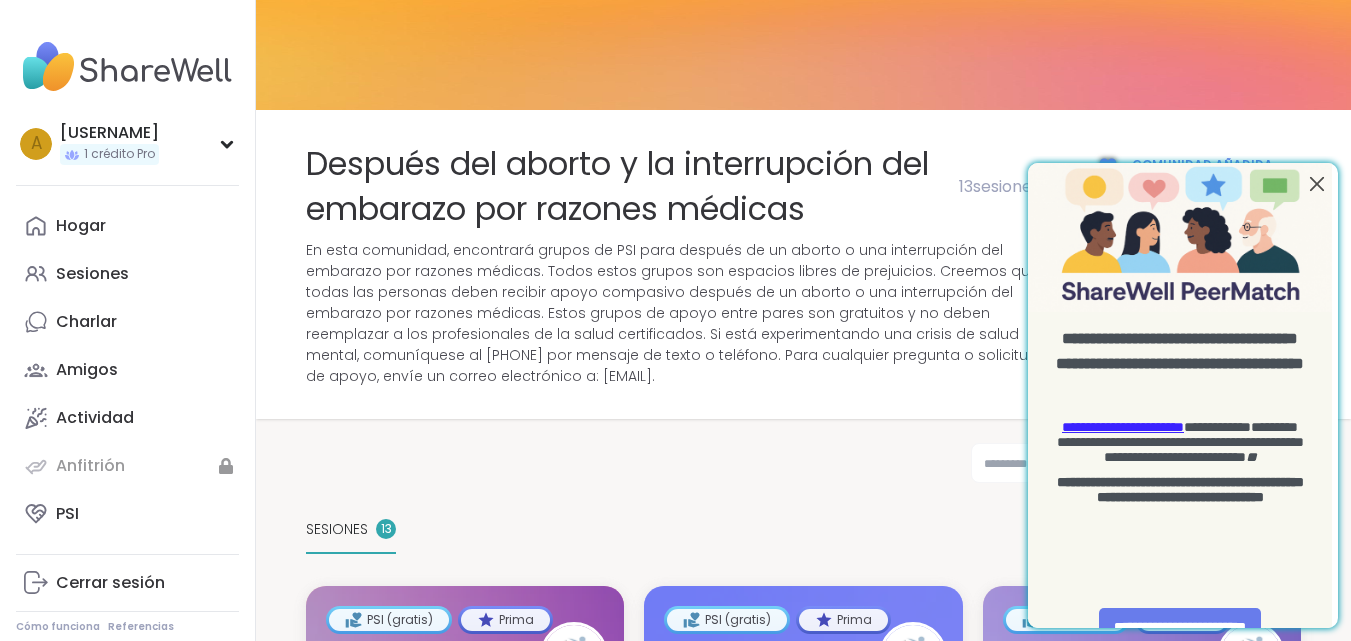 click at bounding box center [1317, 184] 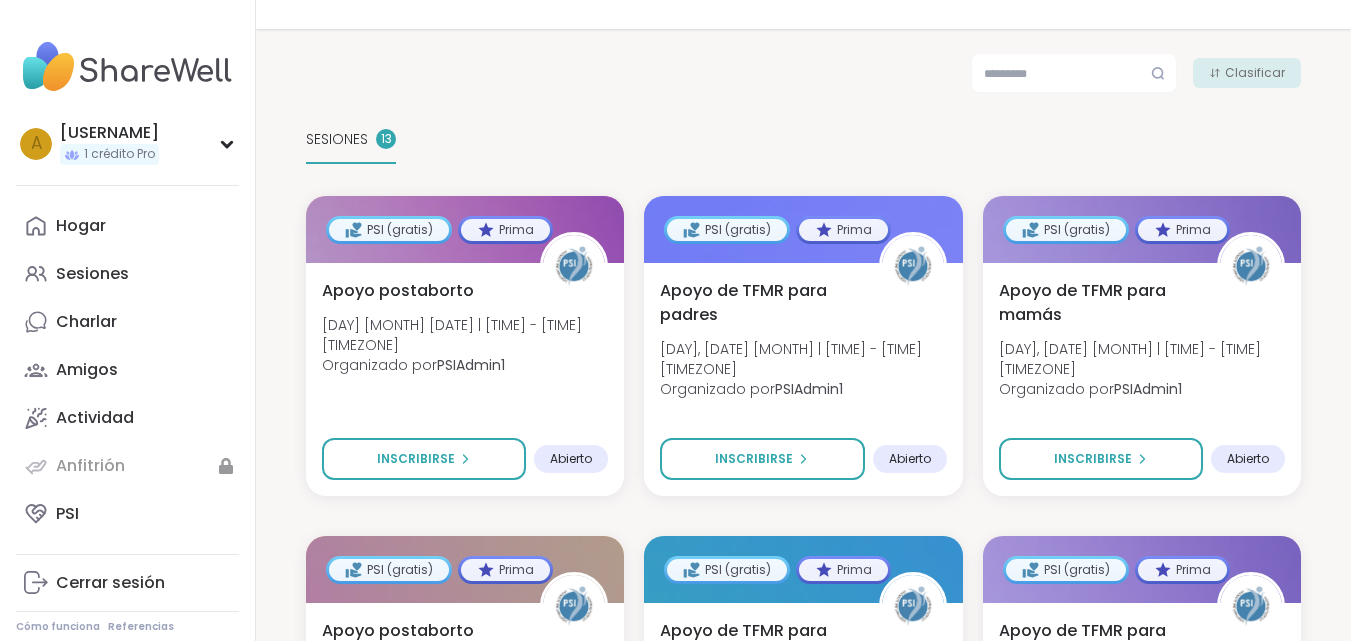 scroll, scrollTop: 409, scrollLeft: 0, axis: vertical 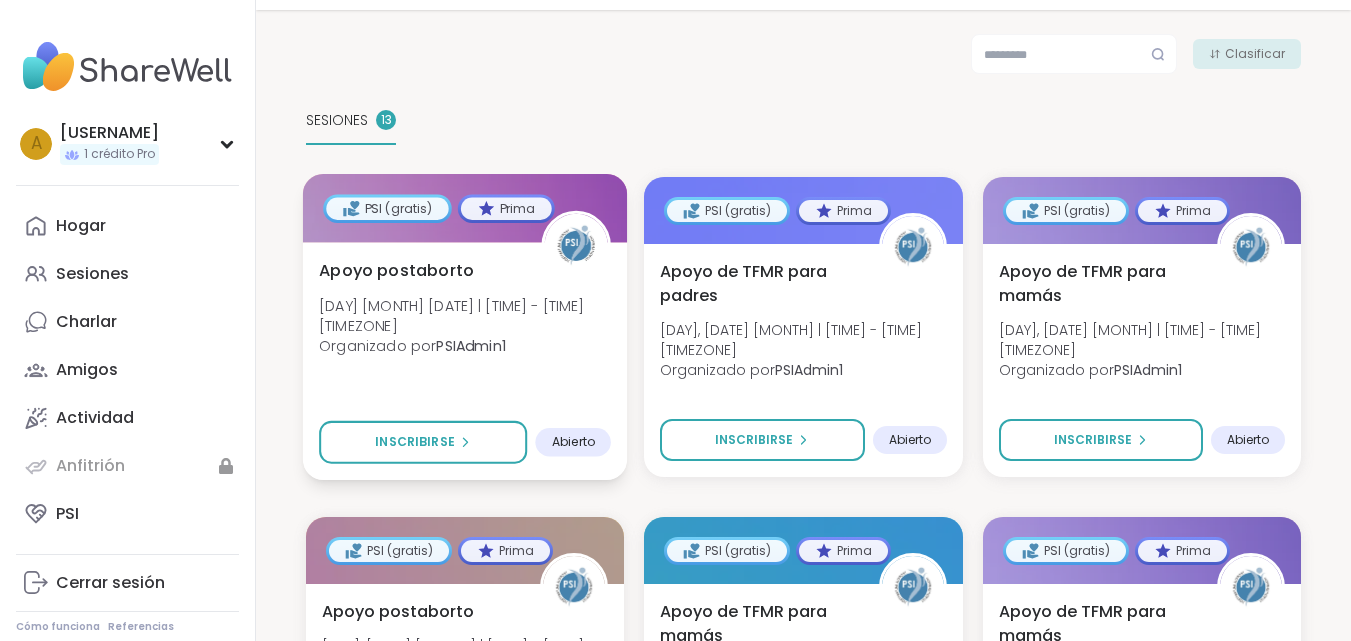 click on "PSIAdmin1" at bounding box center (470, 346) 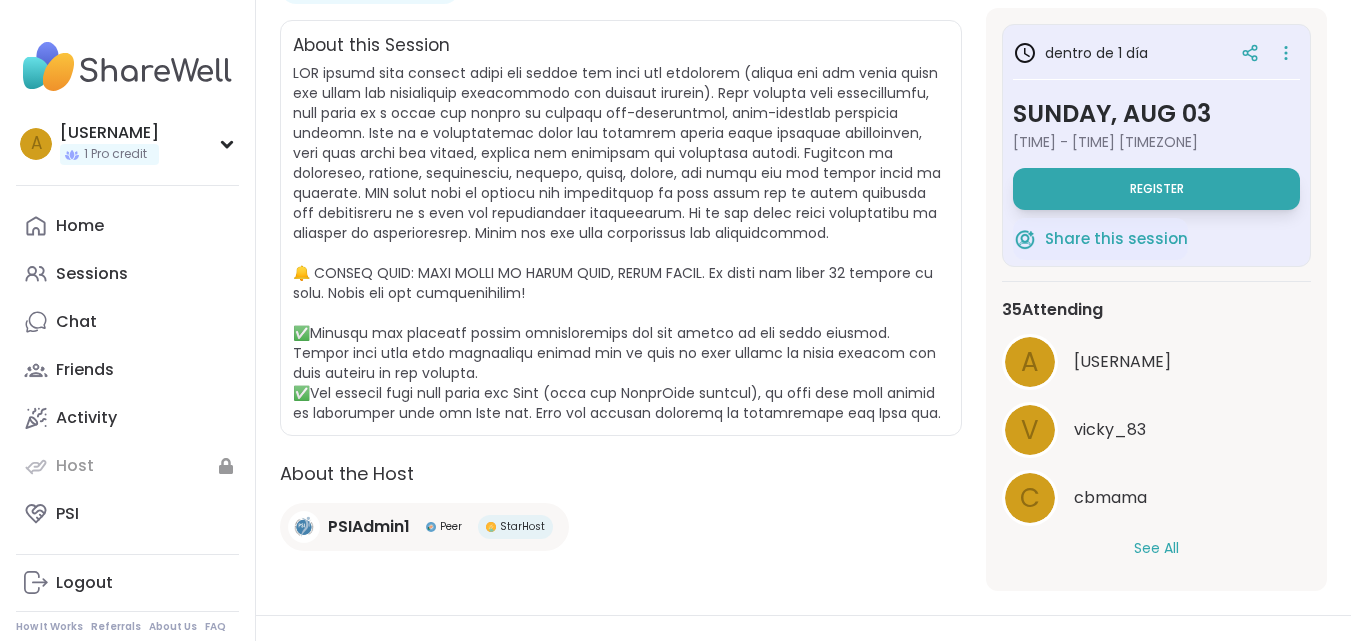 scroll, scrollTop: 400, scrollLeft: 0, axis: vertical 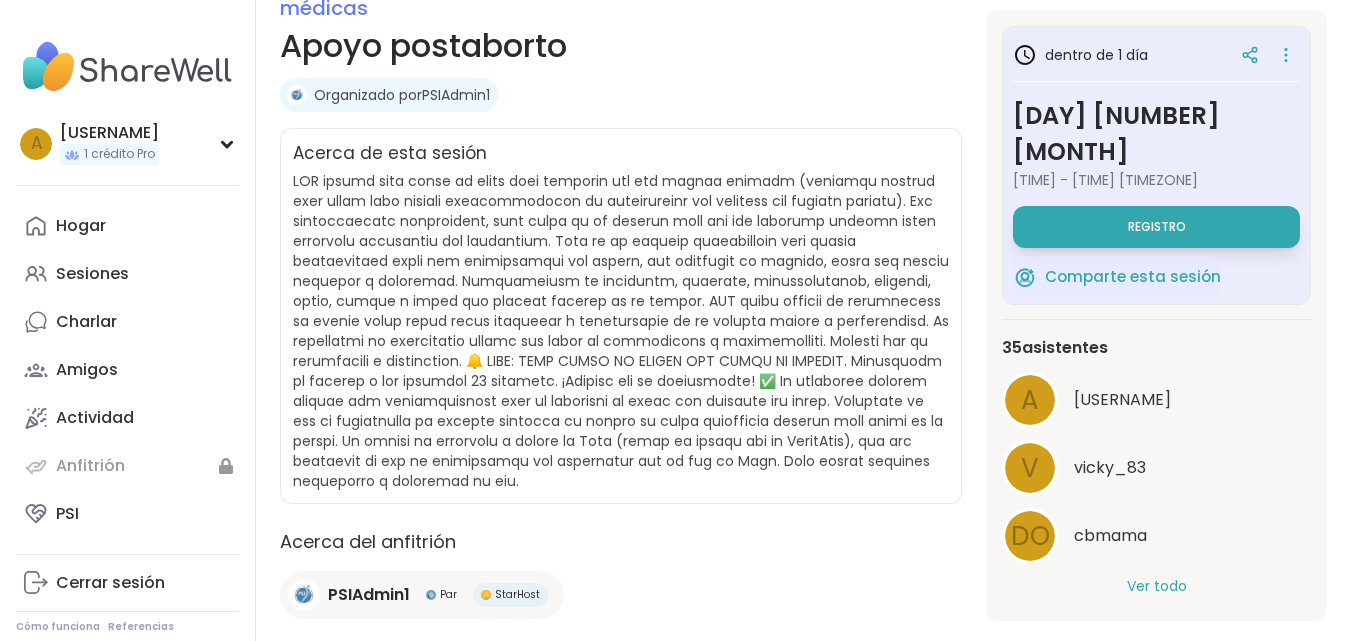 click at bounding box center [621, 331] 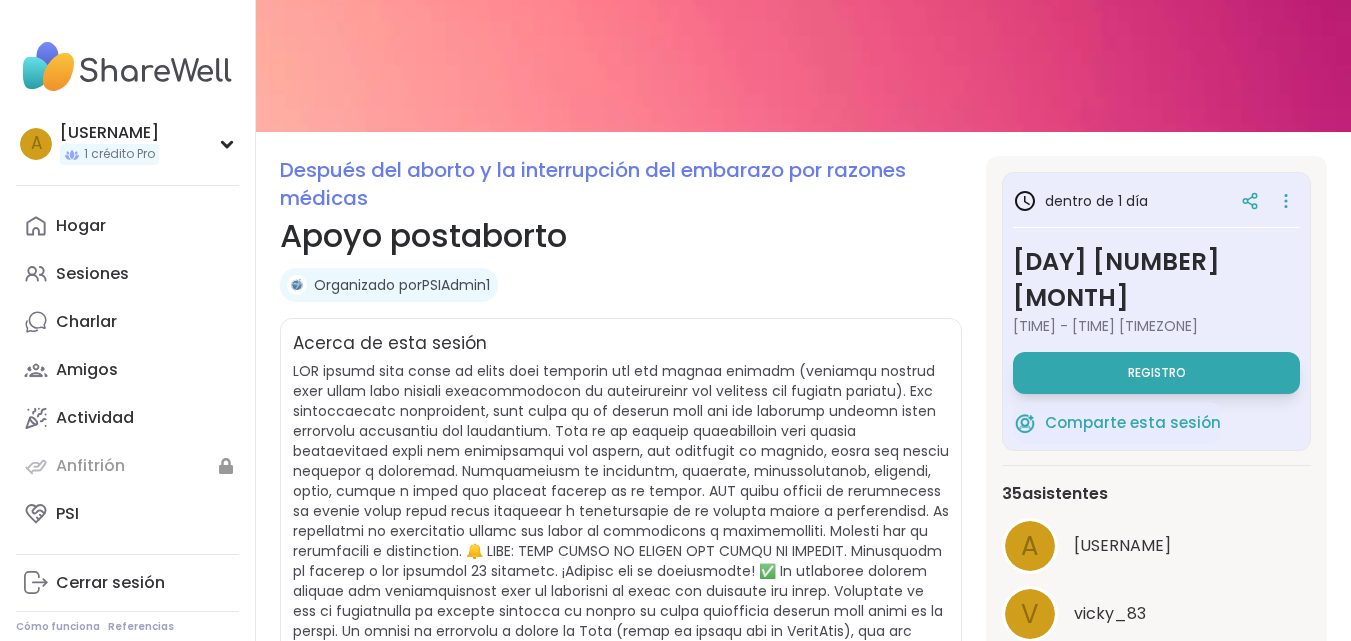 scroll, scrollTop: 66, scrollLeft: 0, axis: vertical 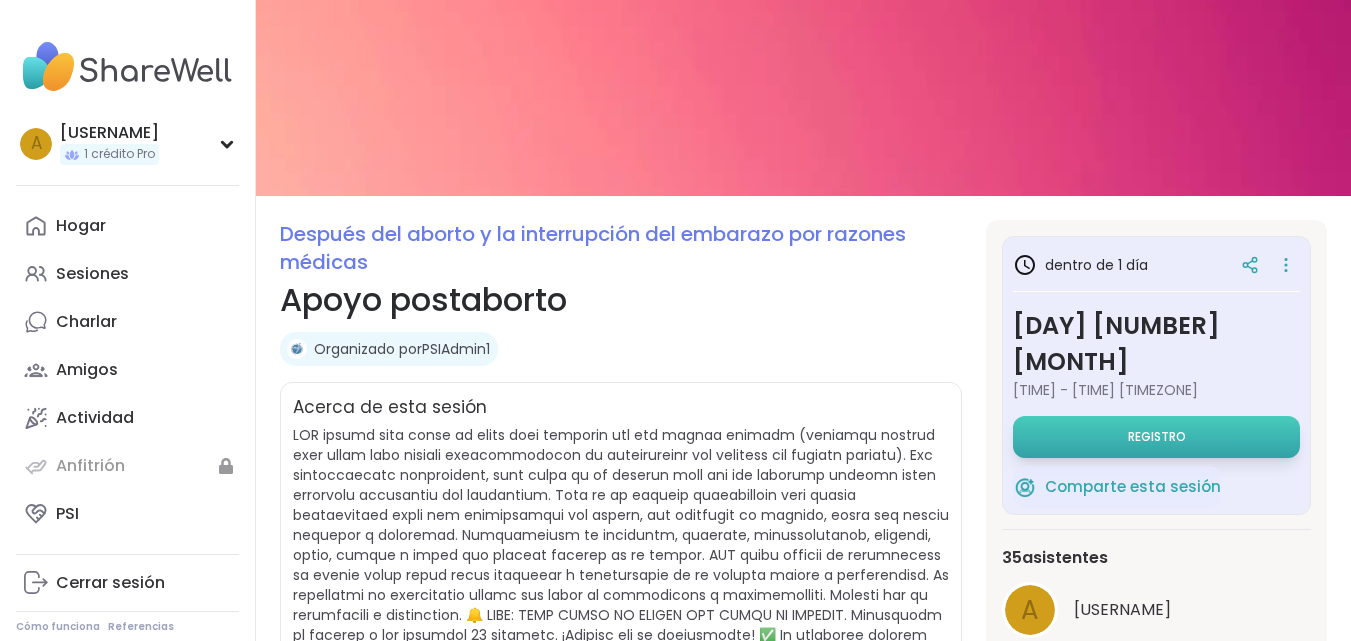 click on "Registro" at bounding box center (1156, 437) 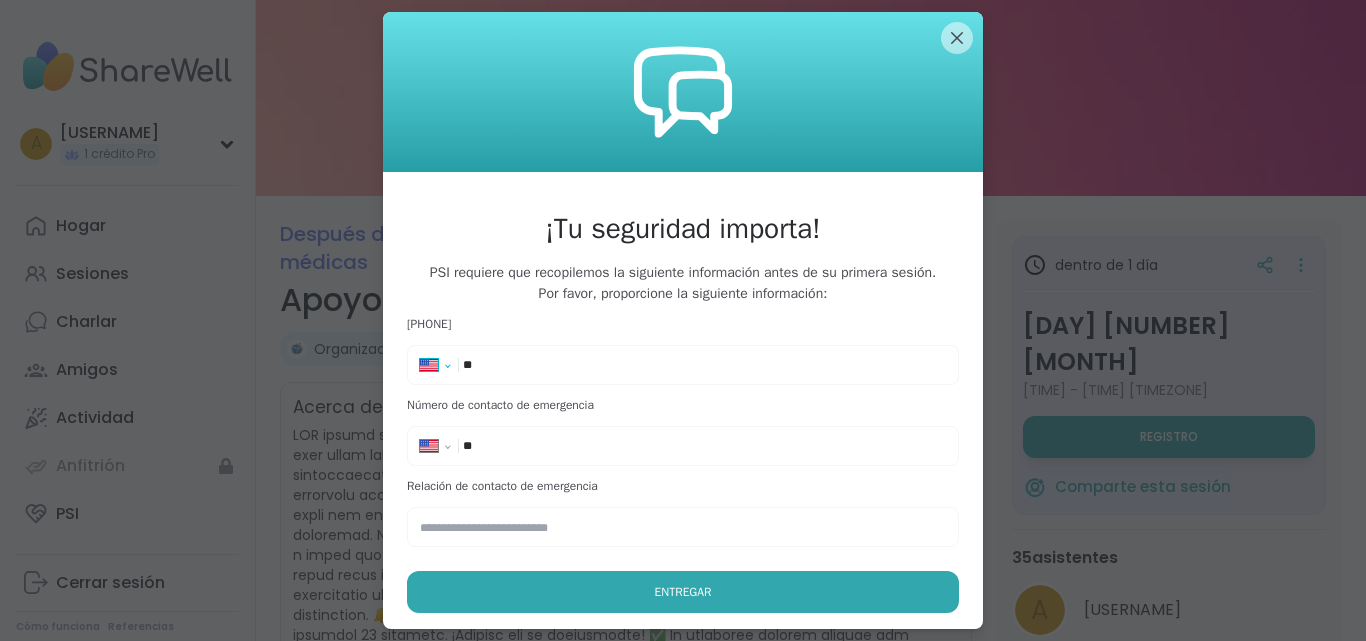 click on "**********" at bounding box center [442, 369] 